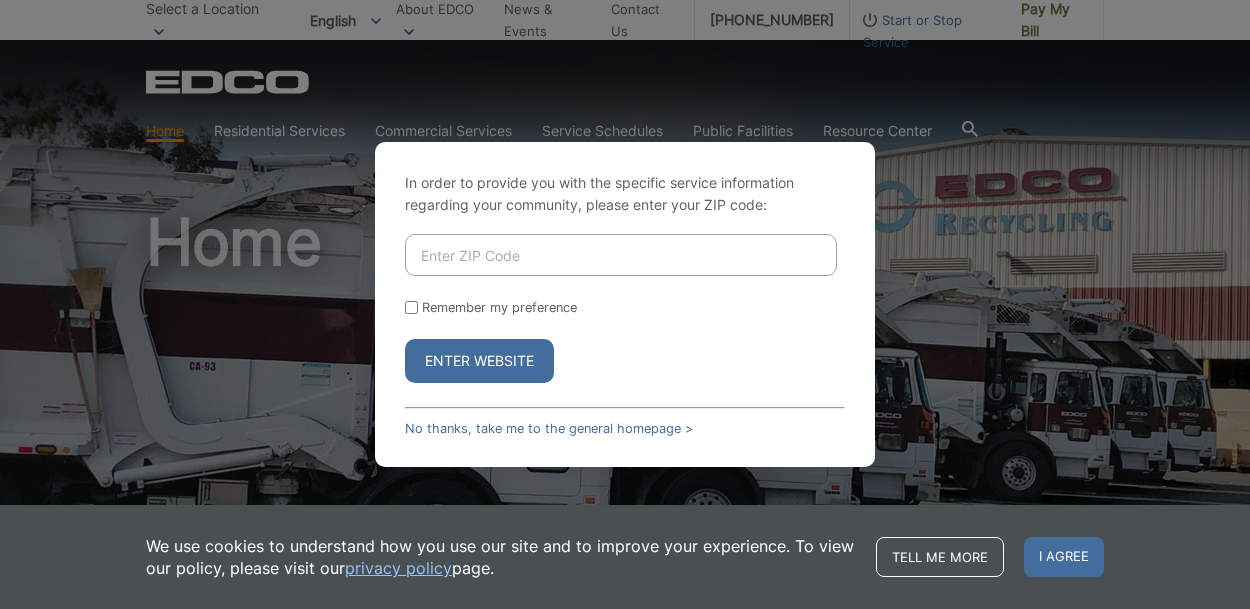 scroll, scrollTop: 0, scrollLeft: 0, axis: both 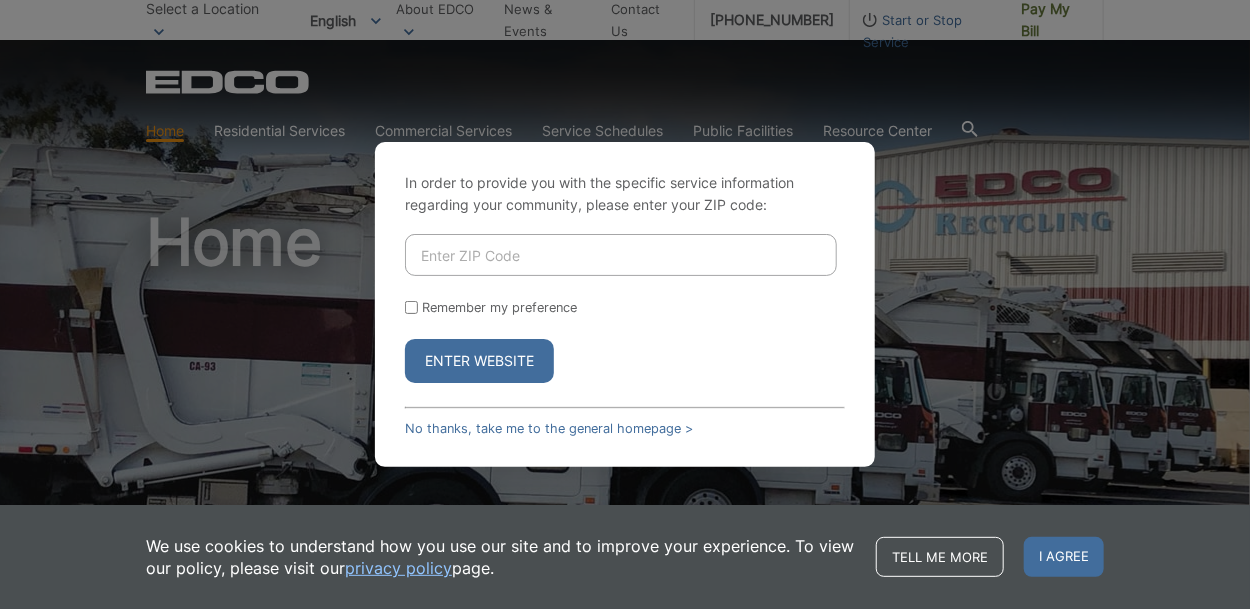 click at bounding box center (621, 255) 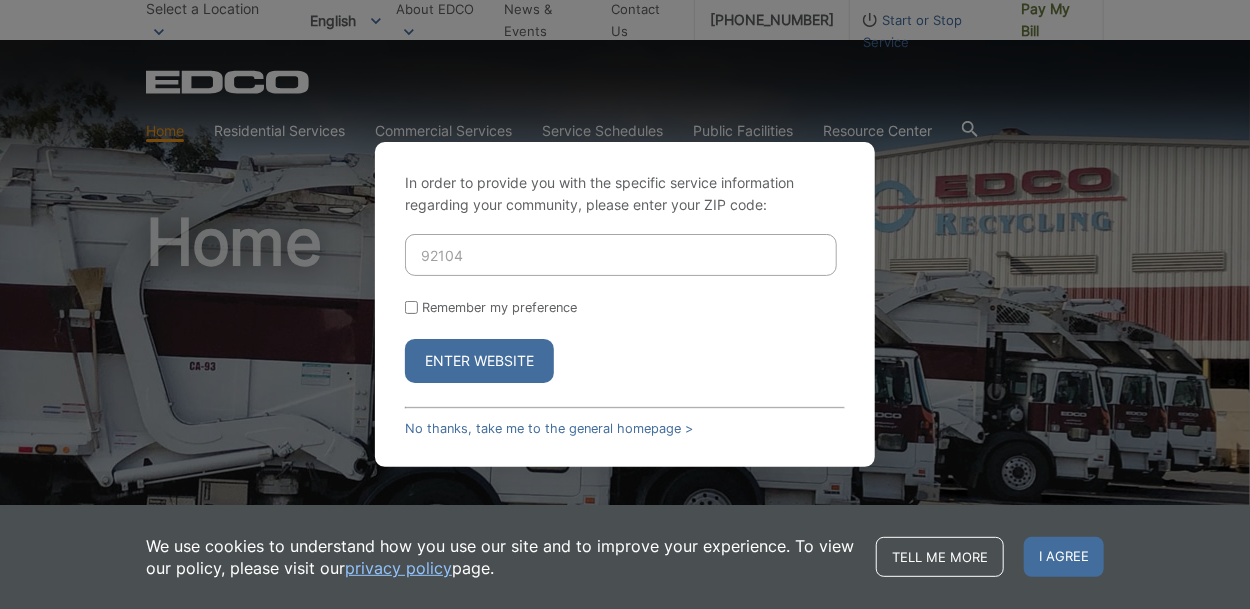 click on "92104" at bounding box center [621, 255] 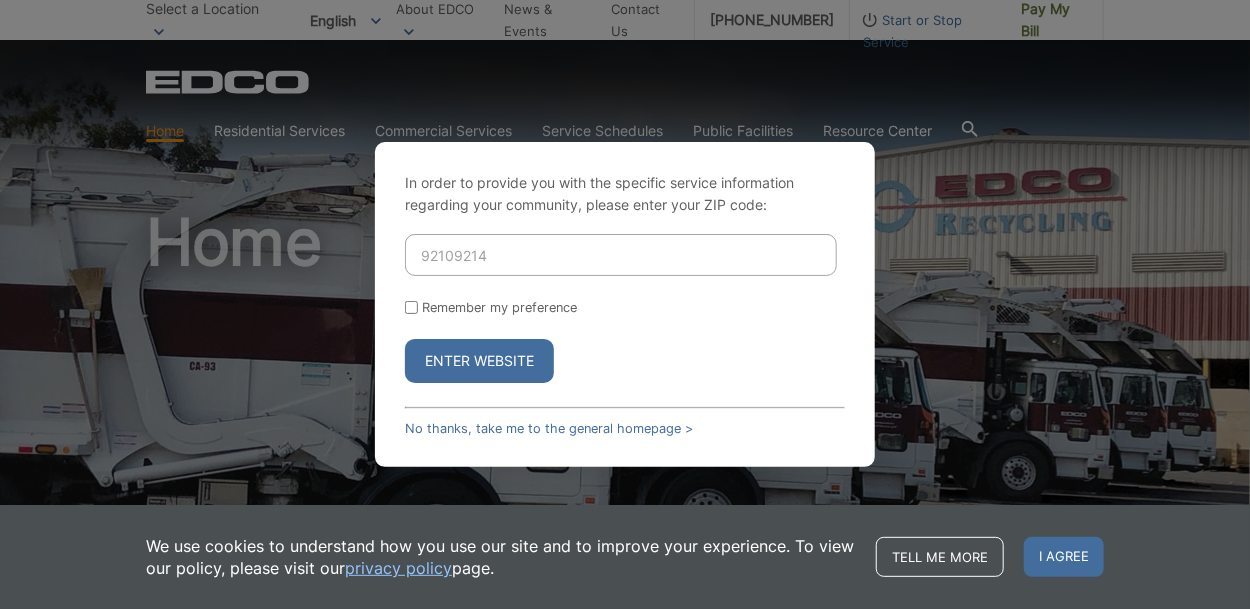 click on "92109214" at bounding box center [621, 255] 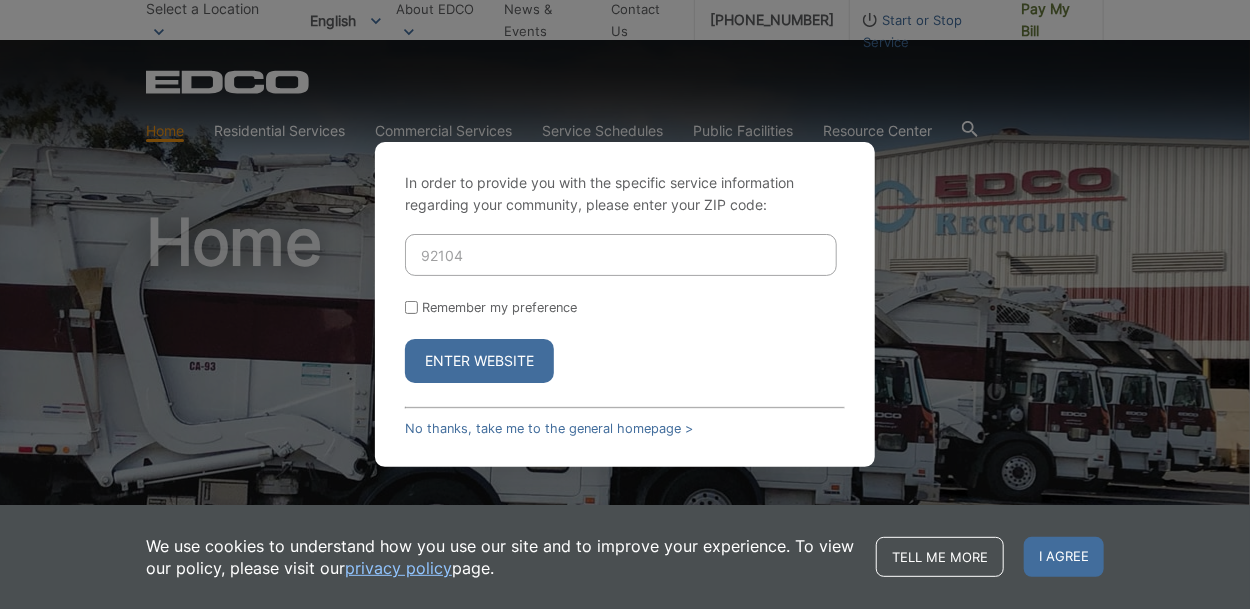 type on "92104" 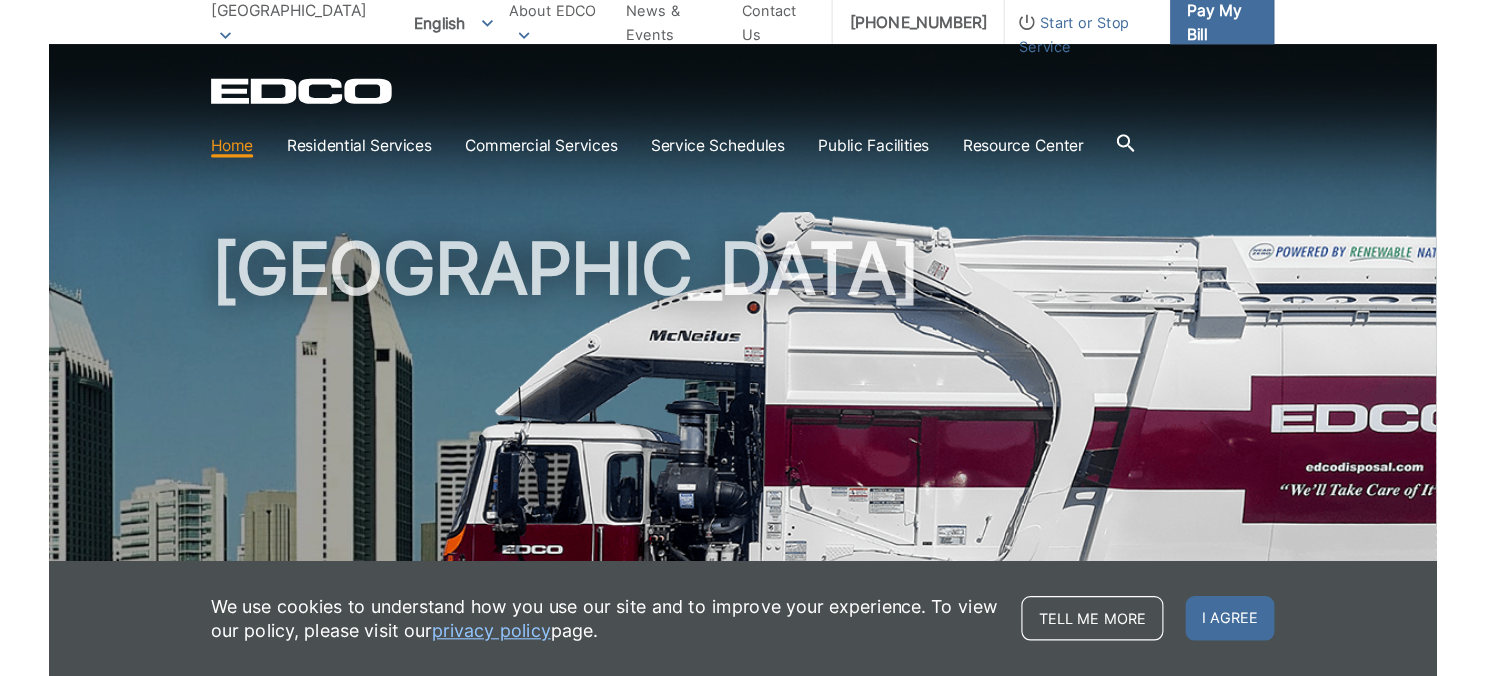 scroll, scrollTop: 0, scrollLeft: 0, axis: both 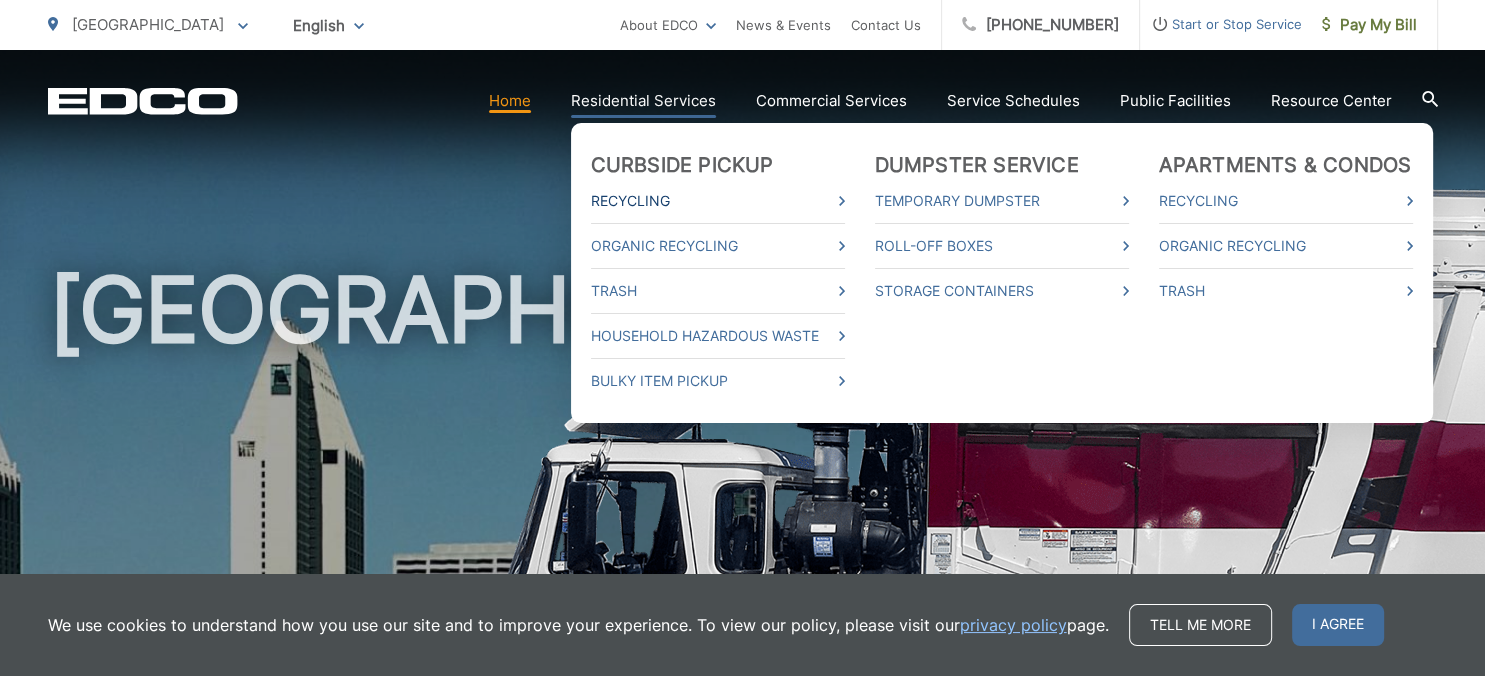 click on "Recycling" at bounding box center (718, 201) 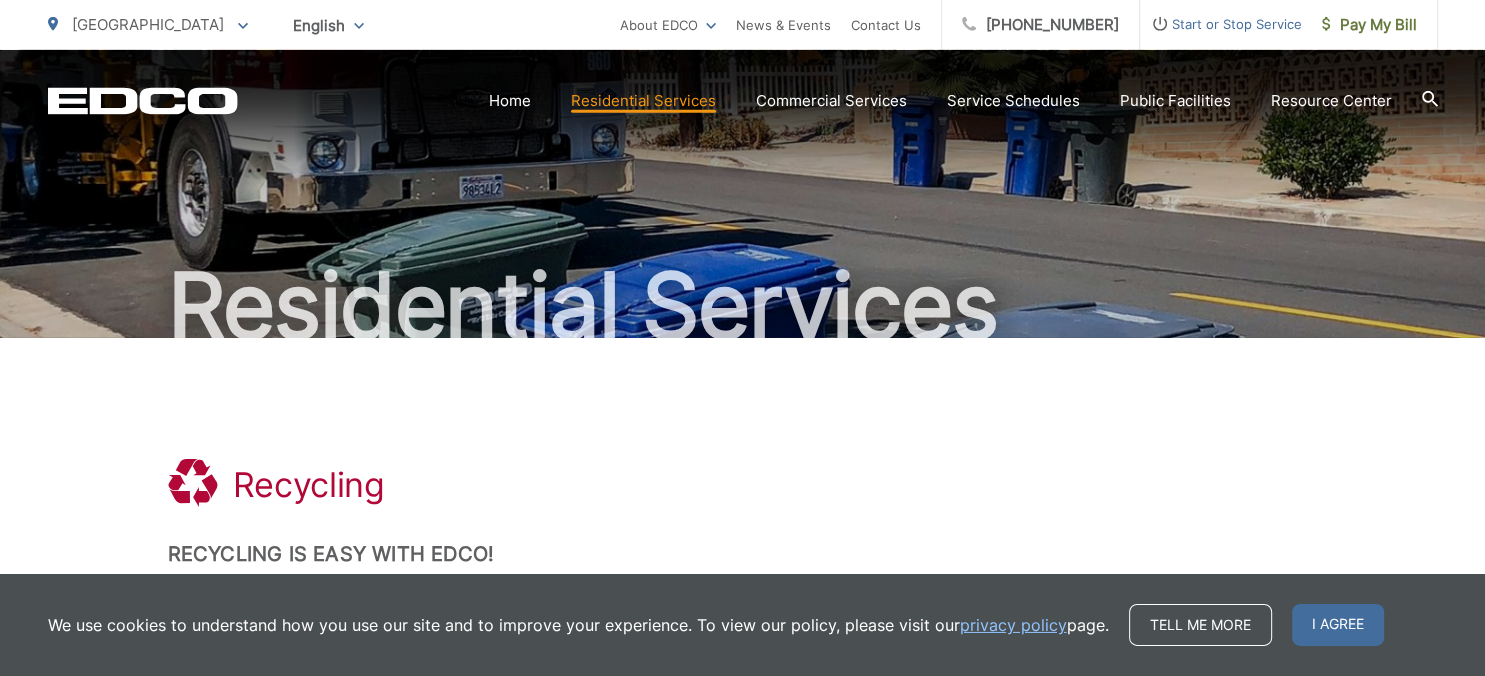 scroll, scrollTop: 0, scrollLeft: 0, axis: both 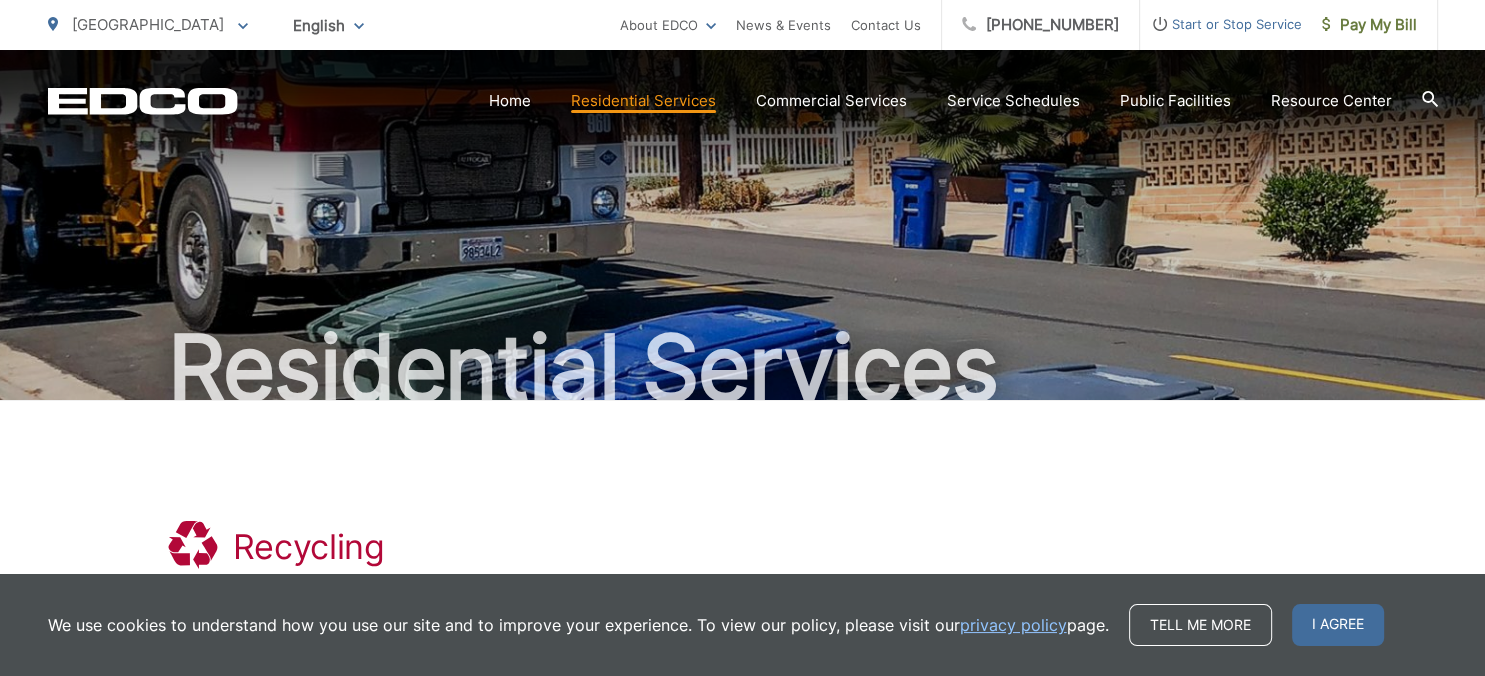 click on "Residential Services" at bounding box center (643, 101) 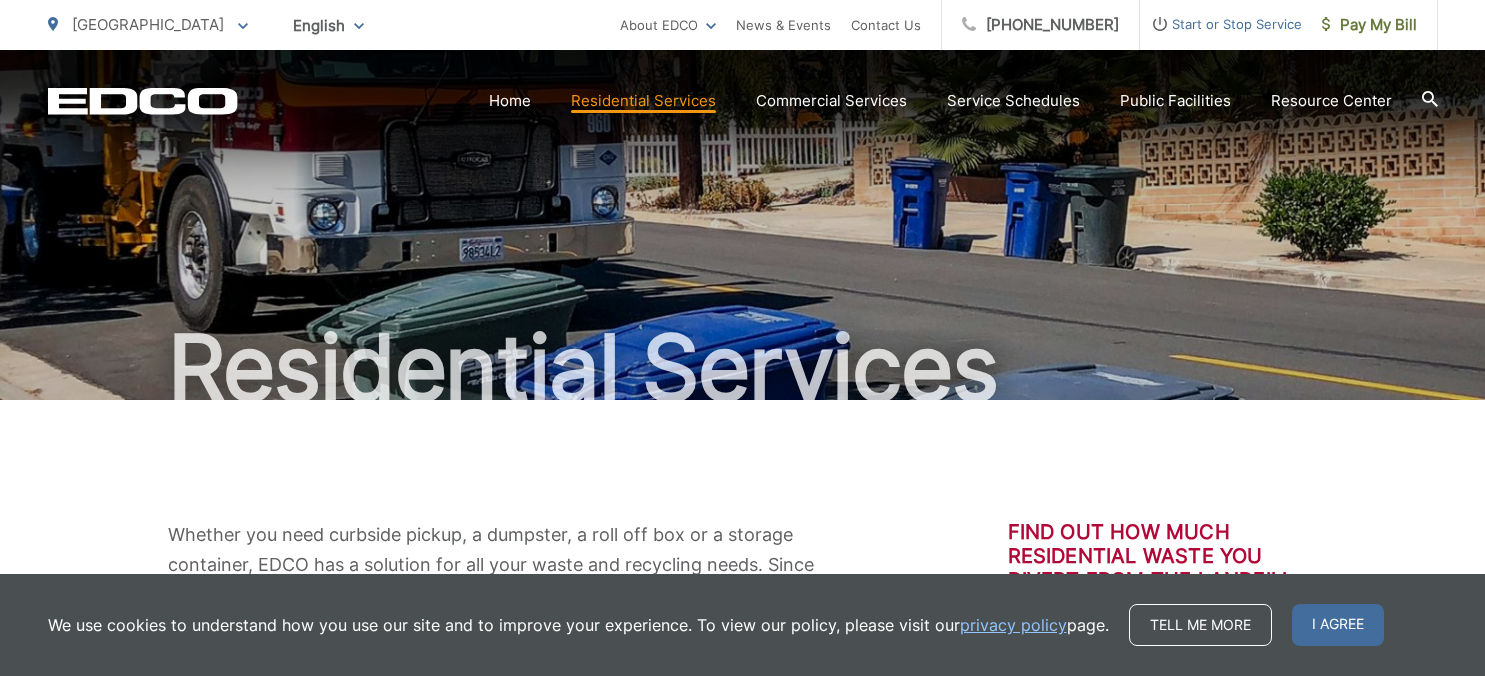 scroll, scrollTop: 0, scrollLeft: 0, axis: both 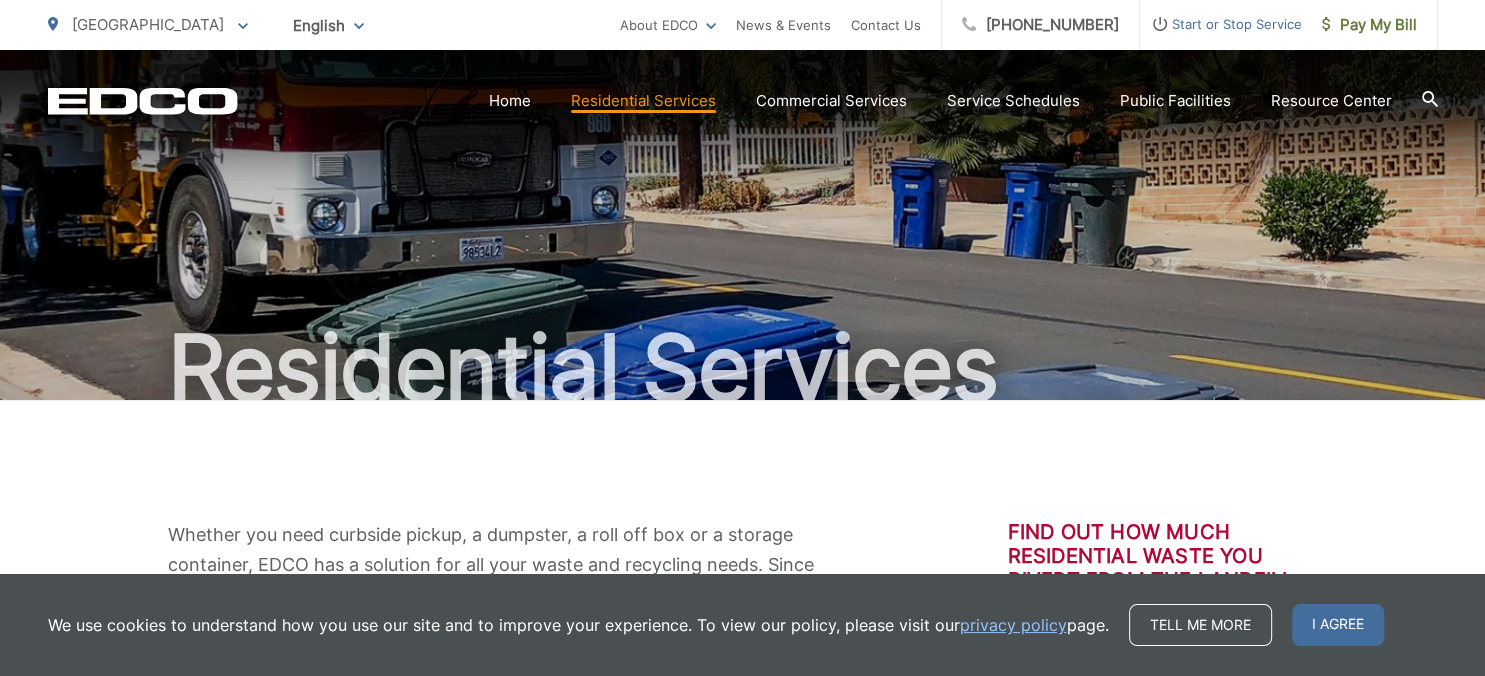 click on "Residential Services" at bounding box center [643, 101] 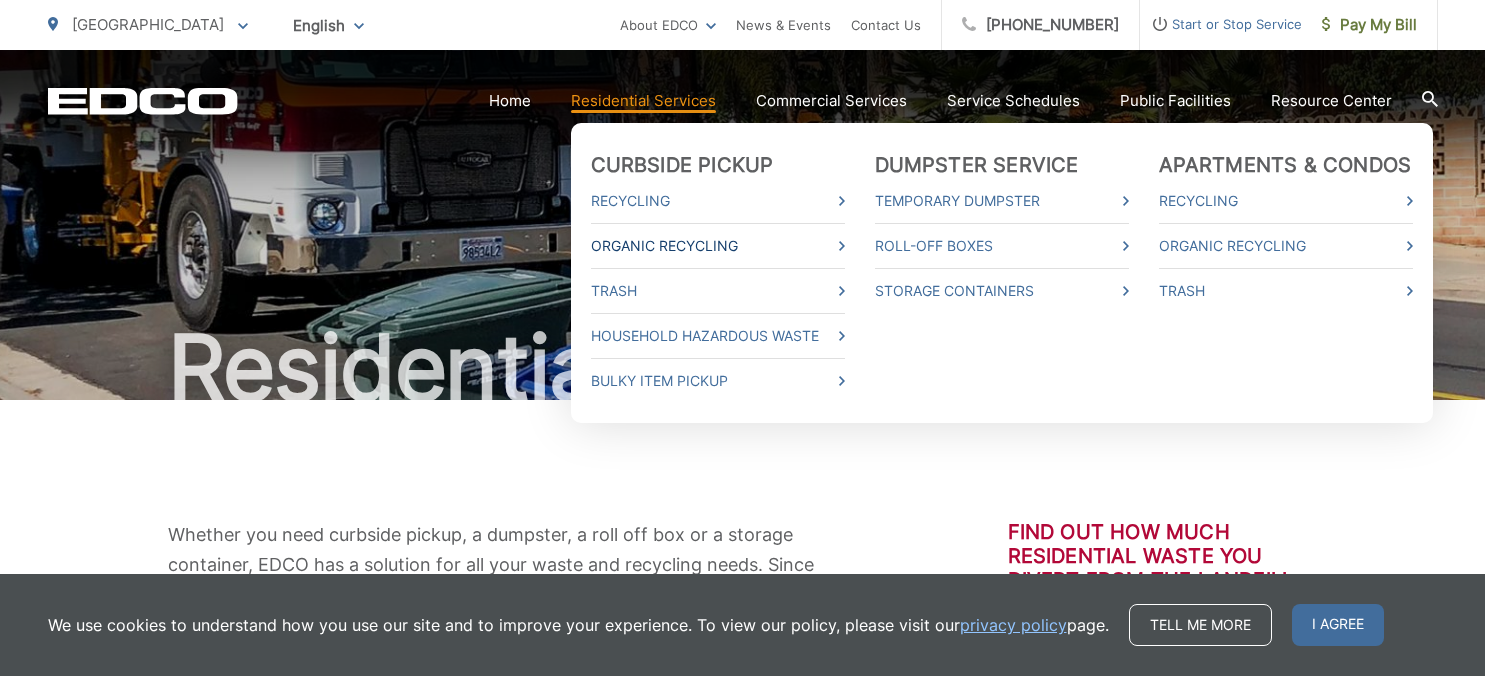 scroll, scrollTop: 0, scrollLeft: 0, axis: both 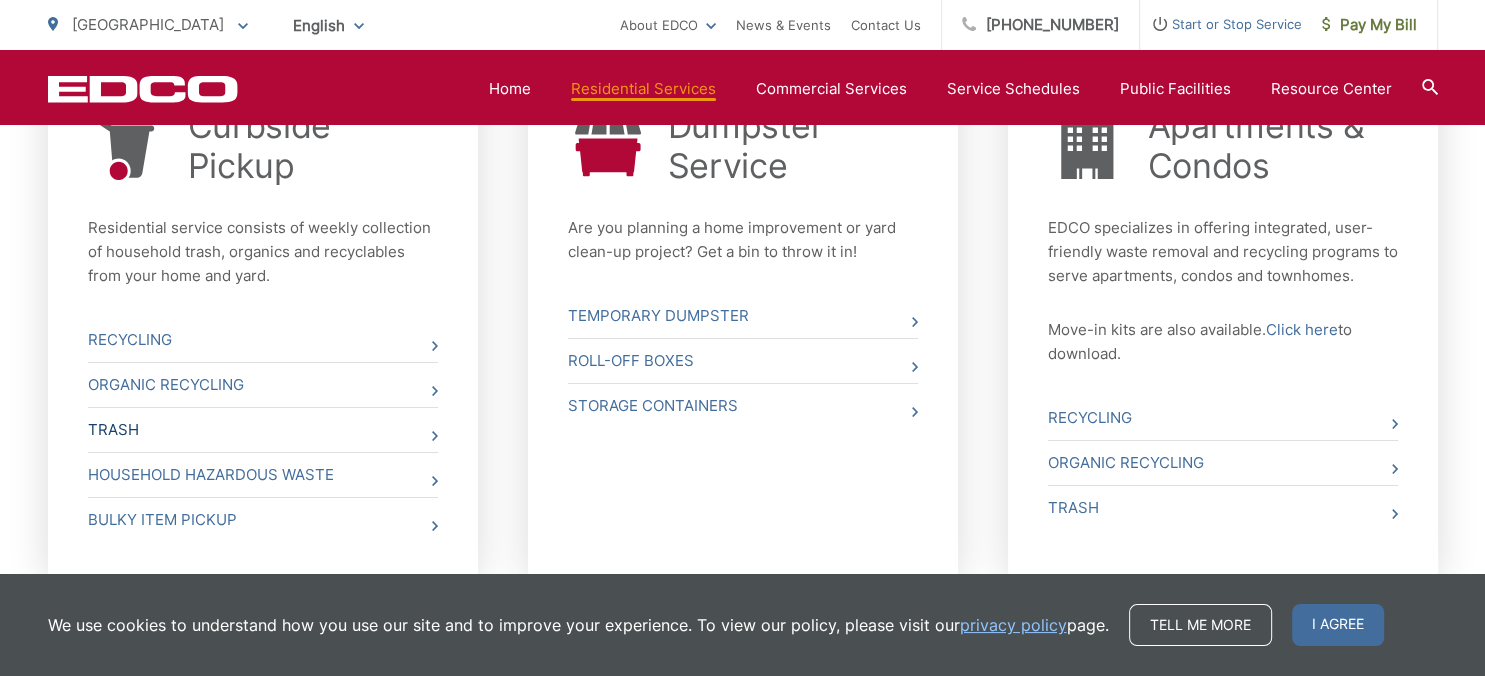 click on "Trash" at bounding box center (263, 430) 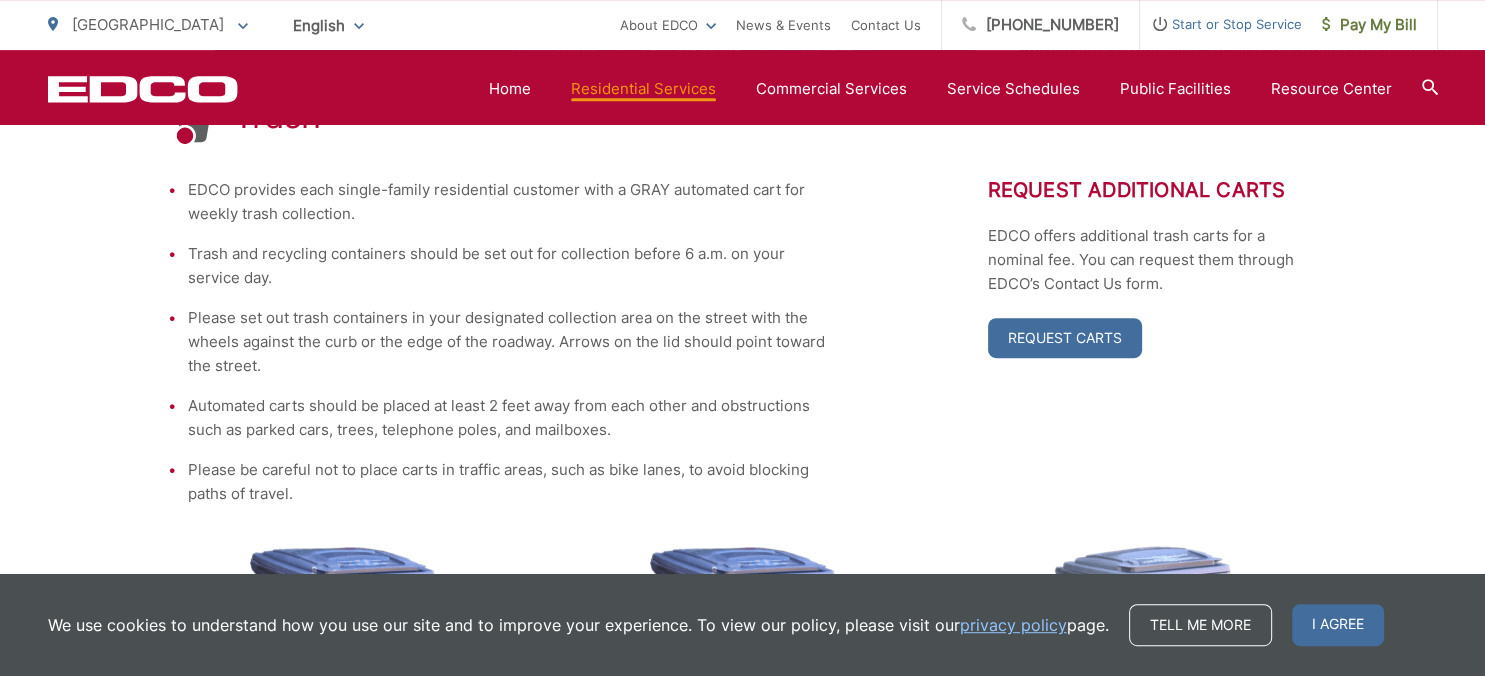 scroll, scrollTop: 422, scrollLeft: 0, axis: vertical 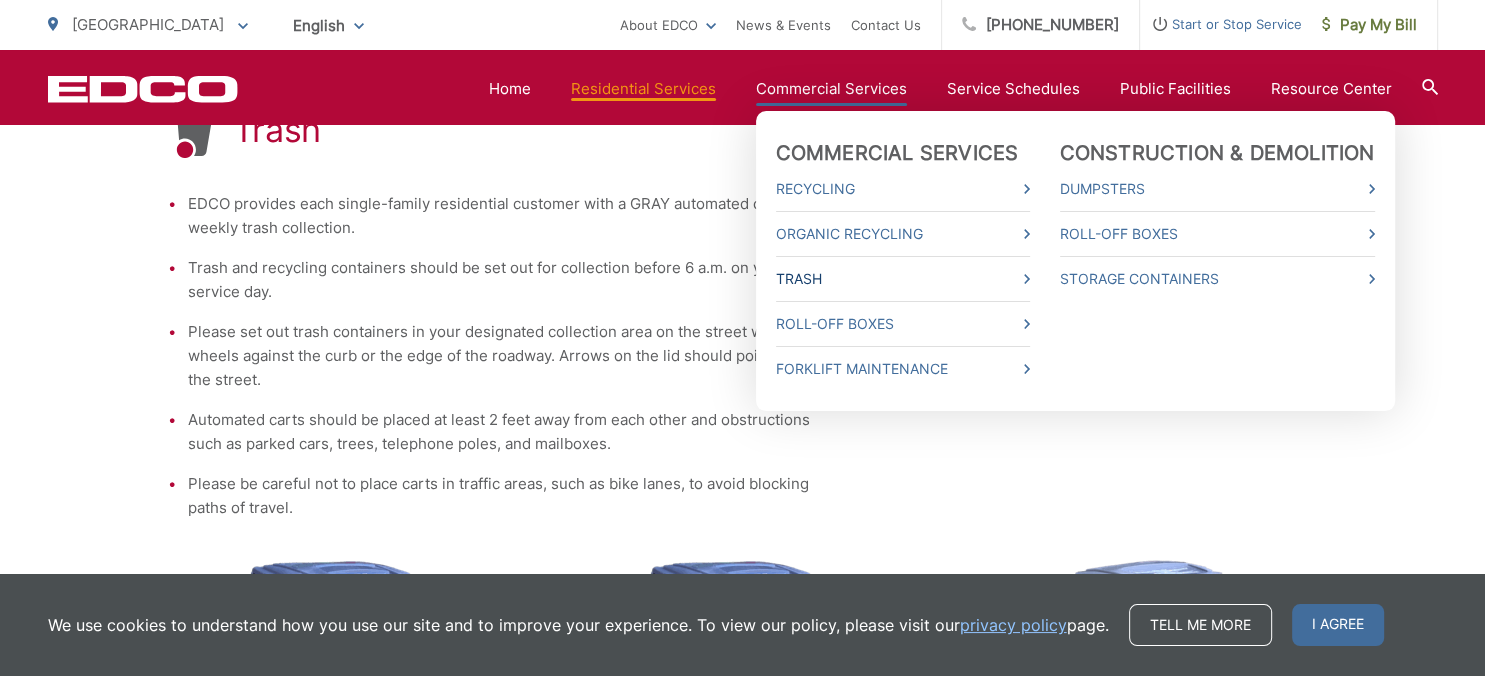 click on "Trash" at bounding box center [903, 279] 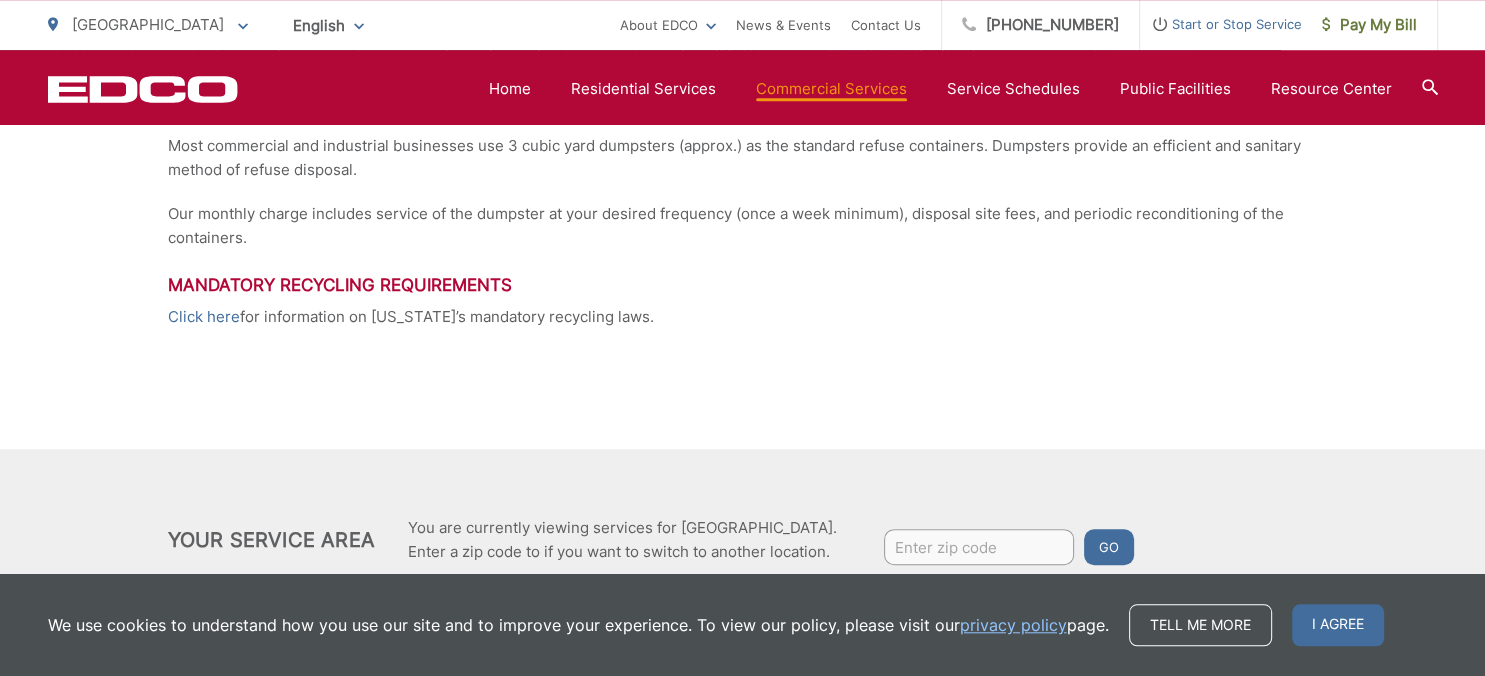 scroll, scrollTop: 415, scrollLeft: 0, axis: vertical 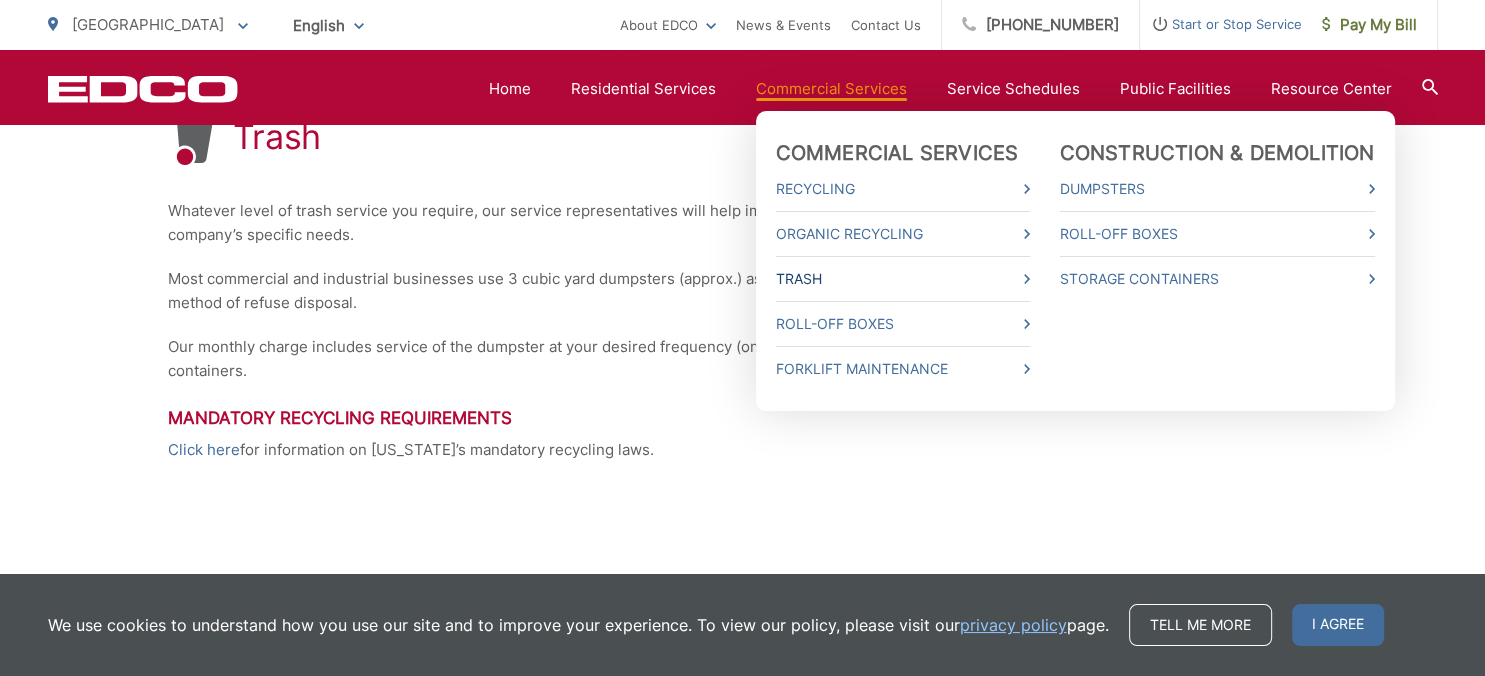 click 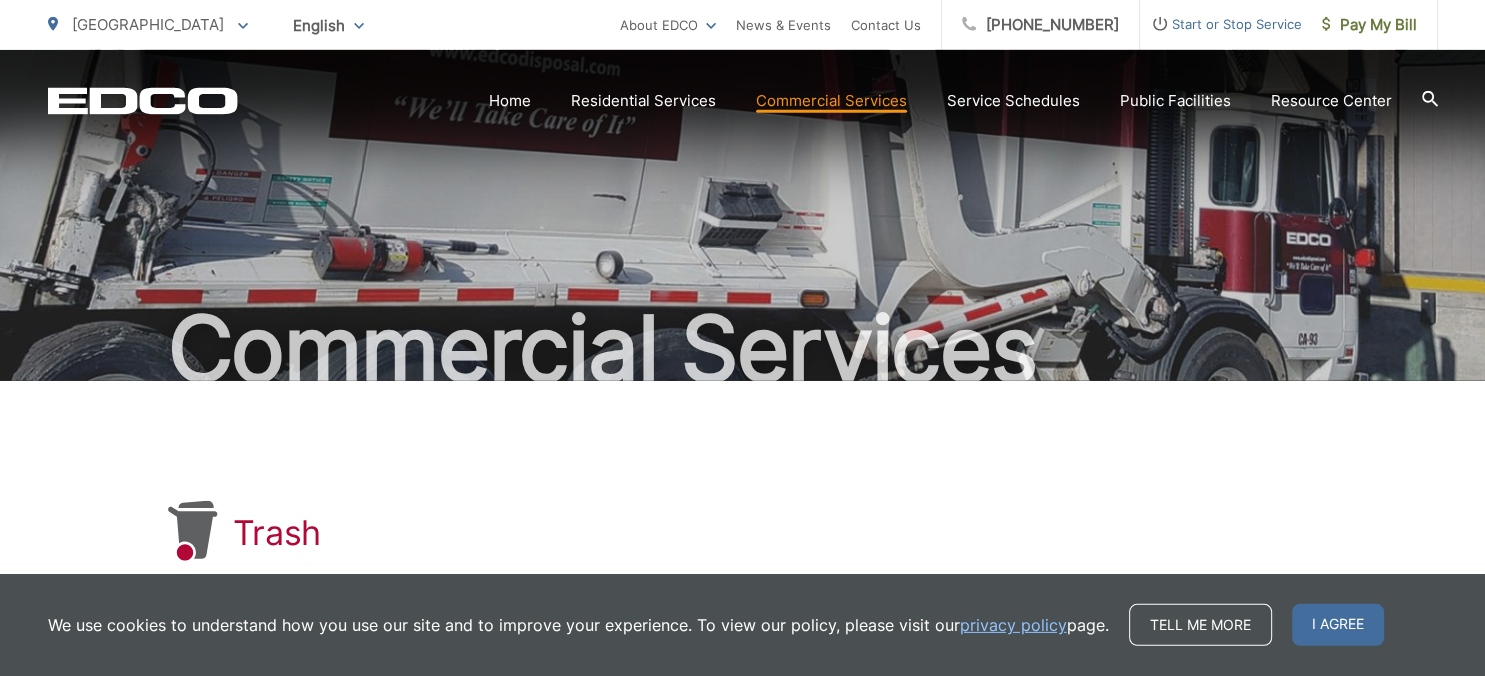 scroll, scrollTop: 0, scrollLeft: 0, axis: both 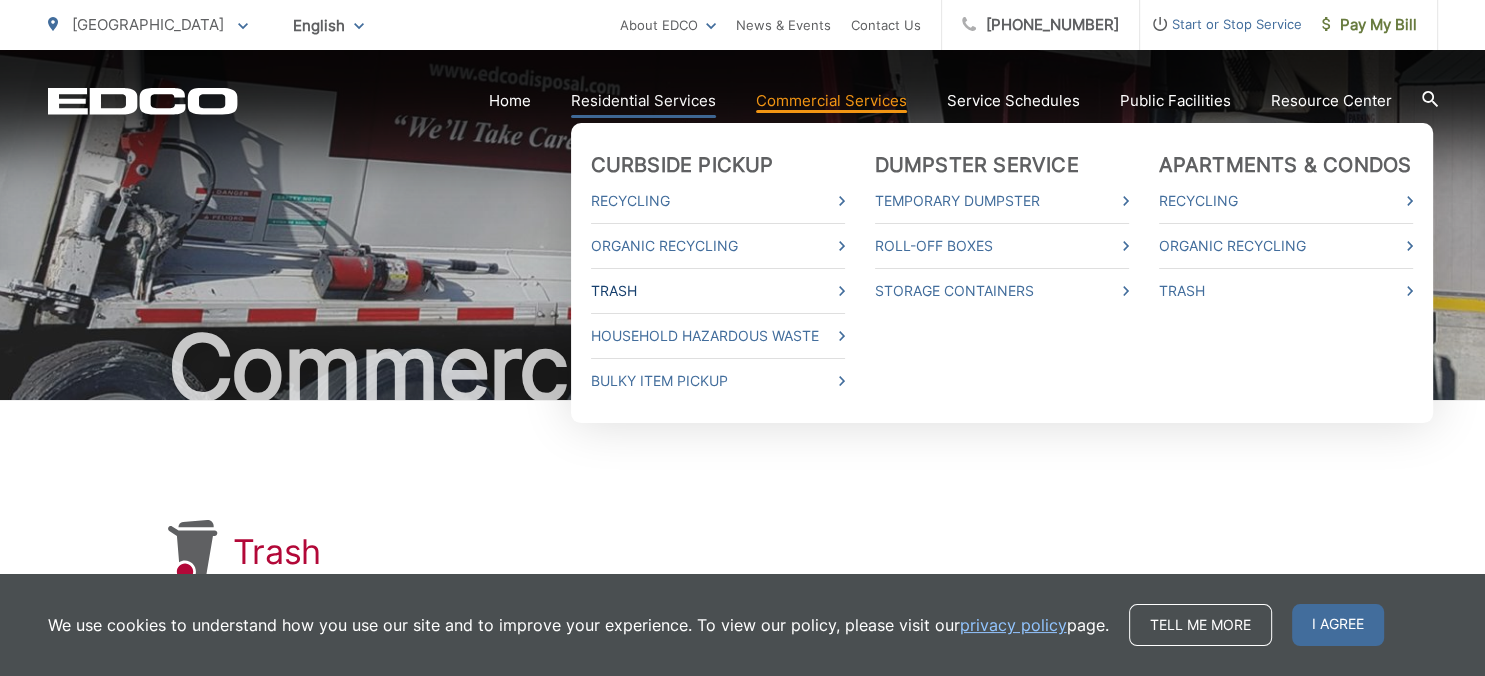 click on "Trash" at bounding box center [718, 291] 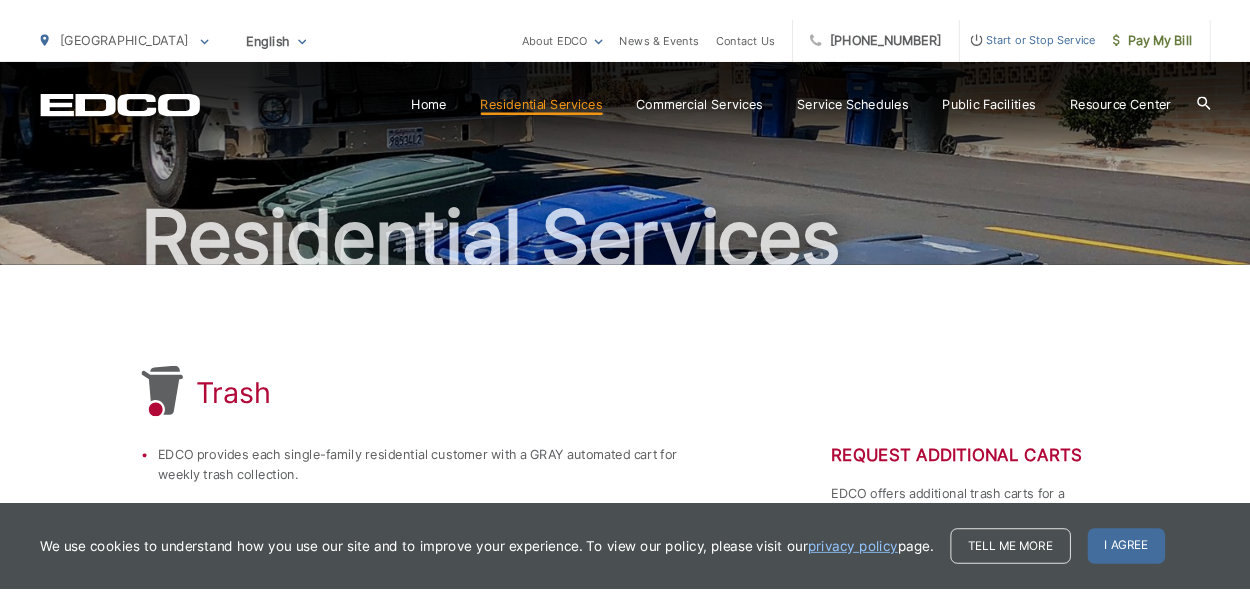scroll, scrollTop: 103, scrollLeft: 0, axis: vertical 